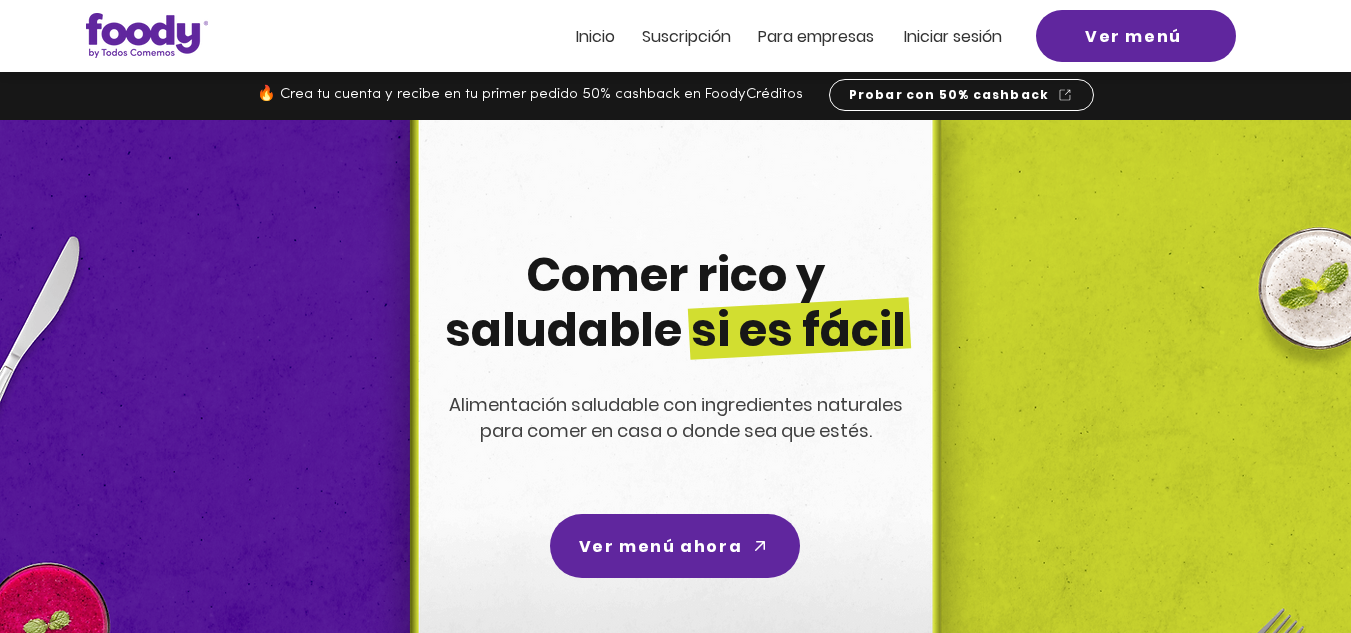 scroll, scrollTop: 0, scrollLeft: 0, axis: both 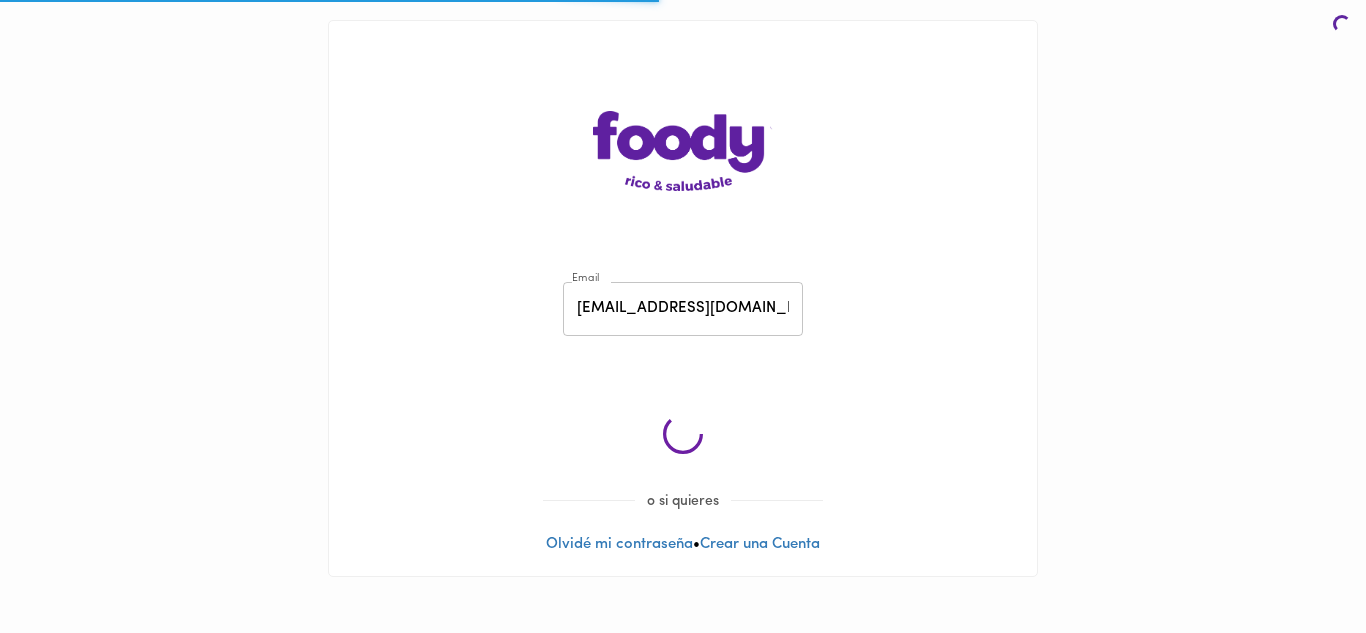 click 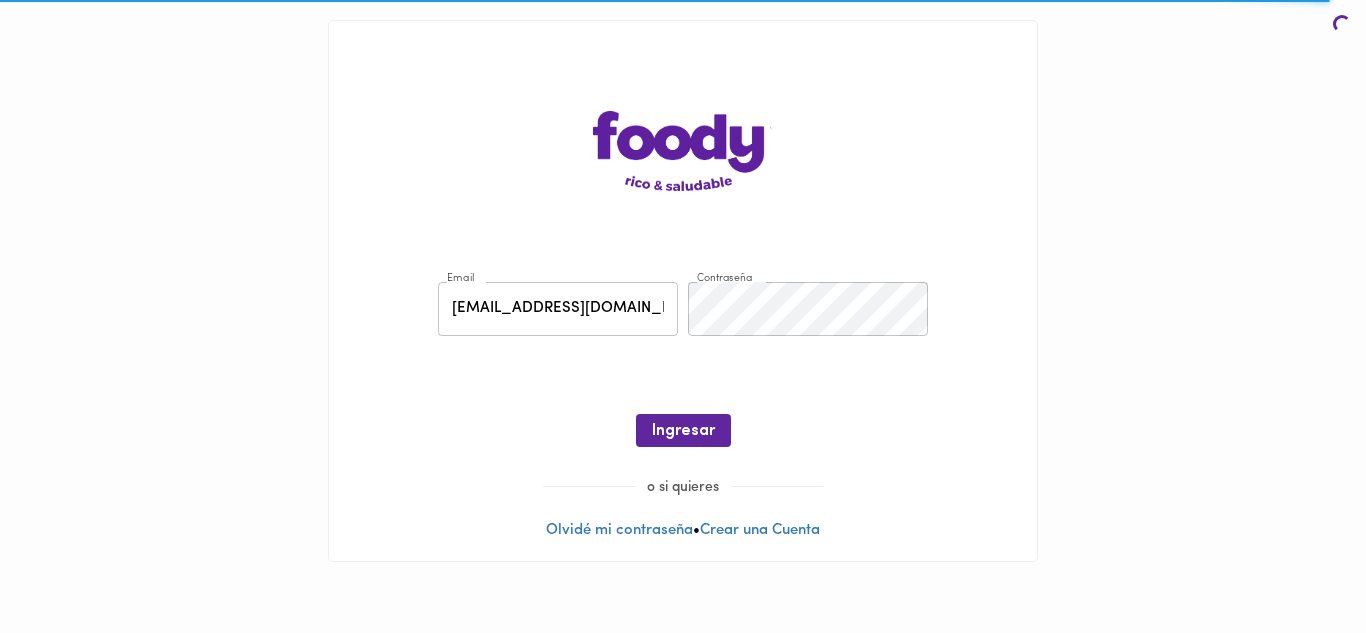 click on "Ingresar" at bounding box center (683, 431) 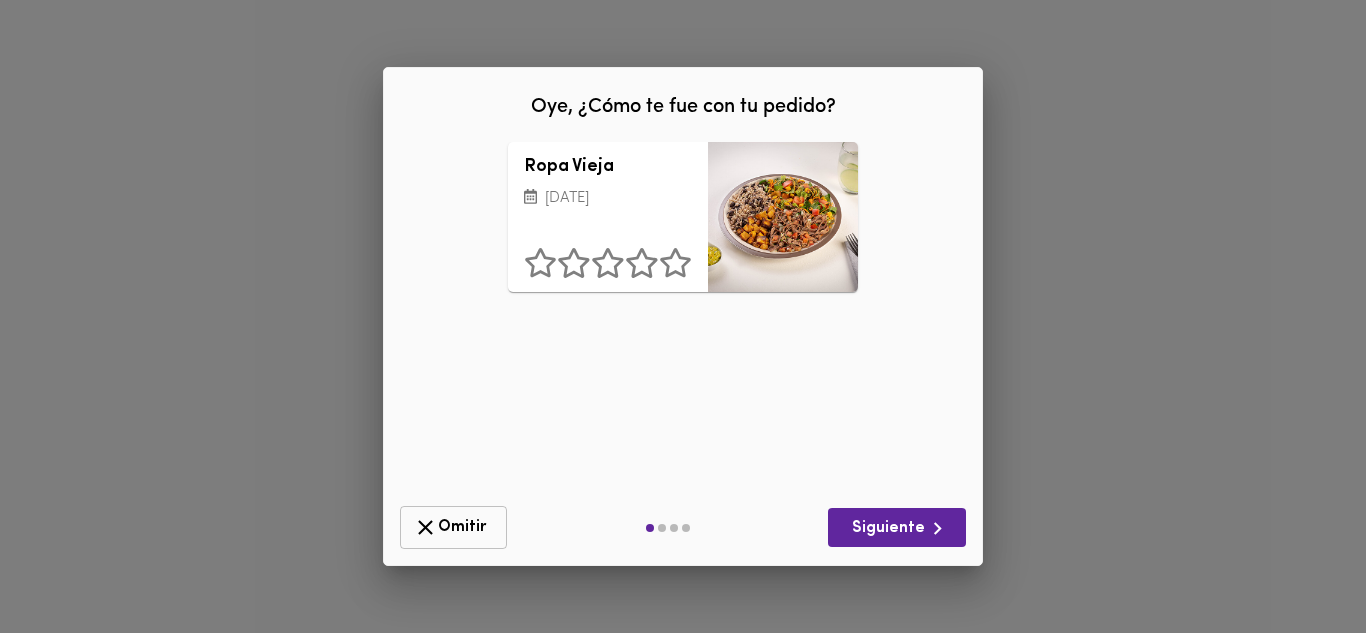 click 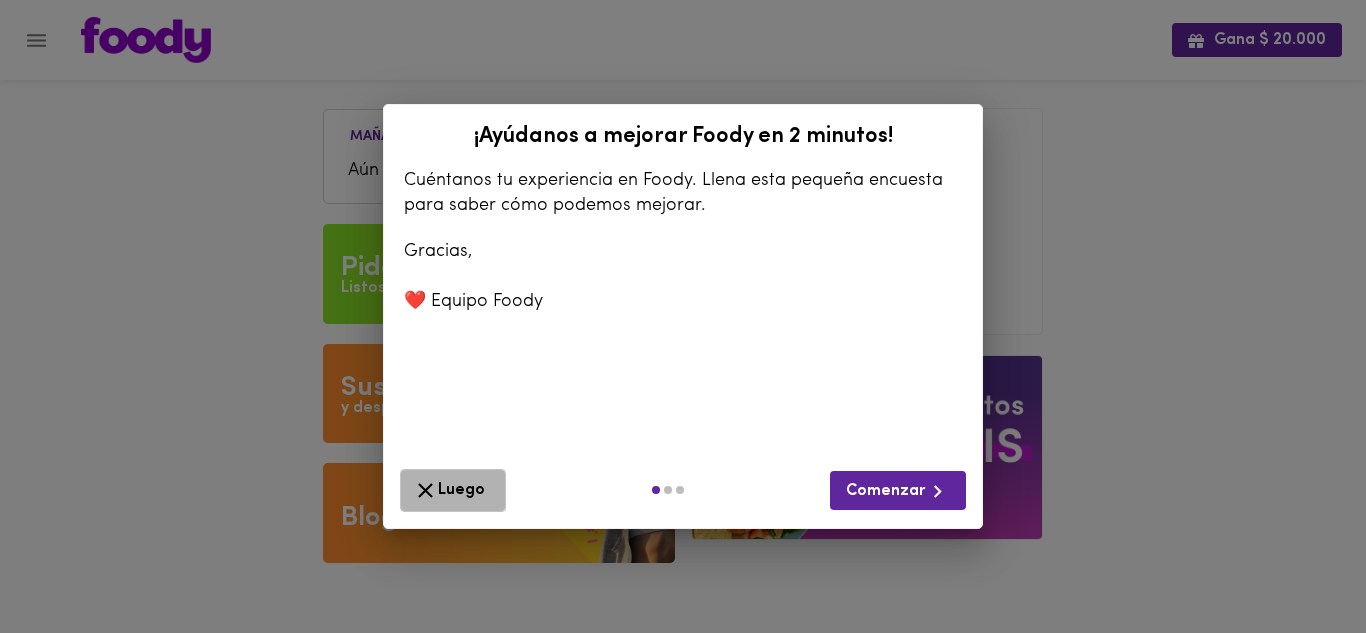 click 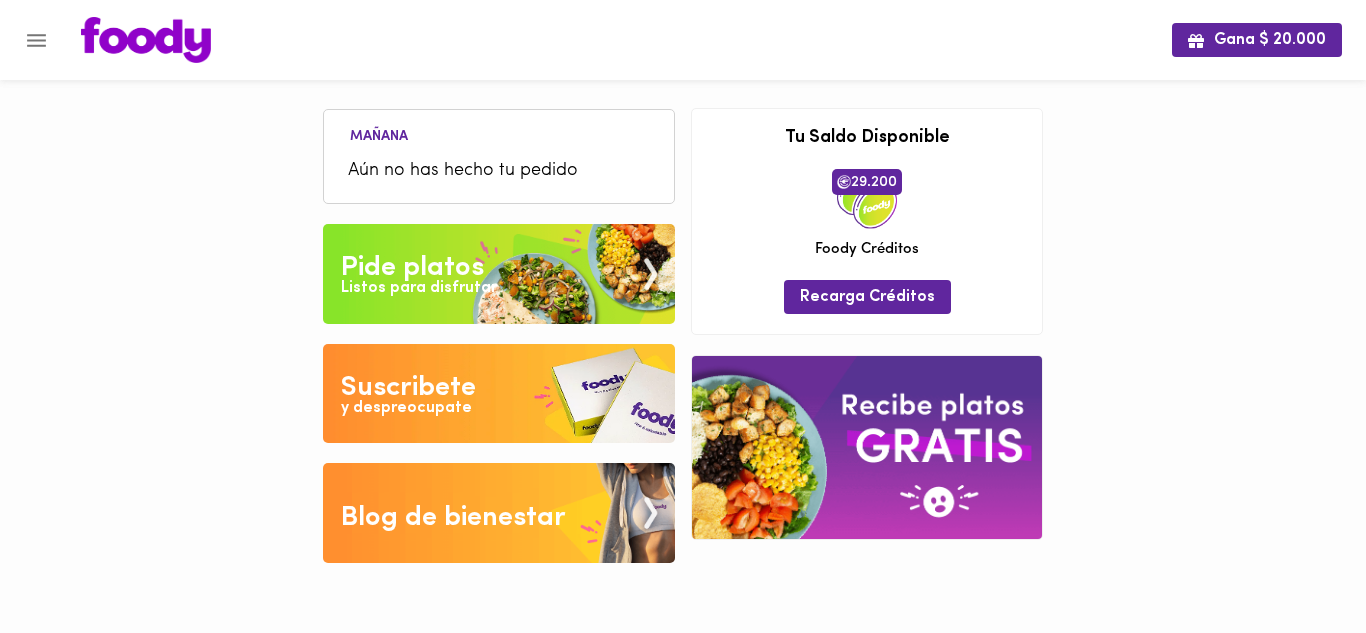click on "Aún no has hecho tu pedido" at bounding box center (499, 171) 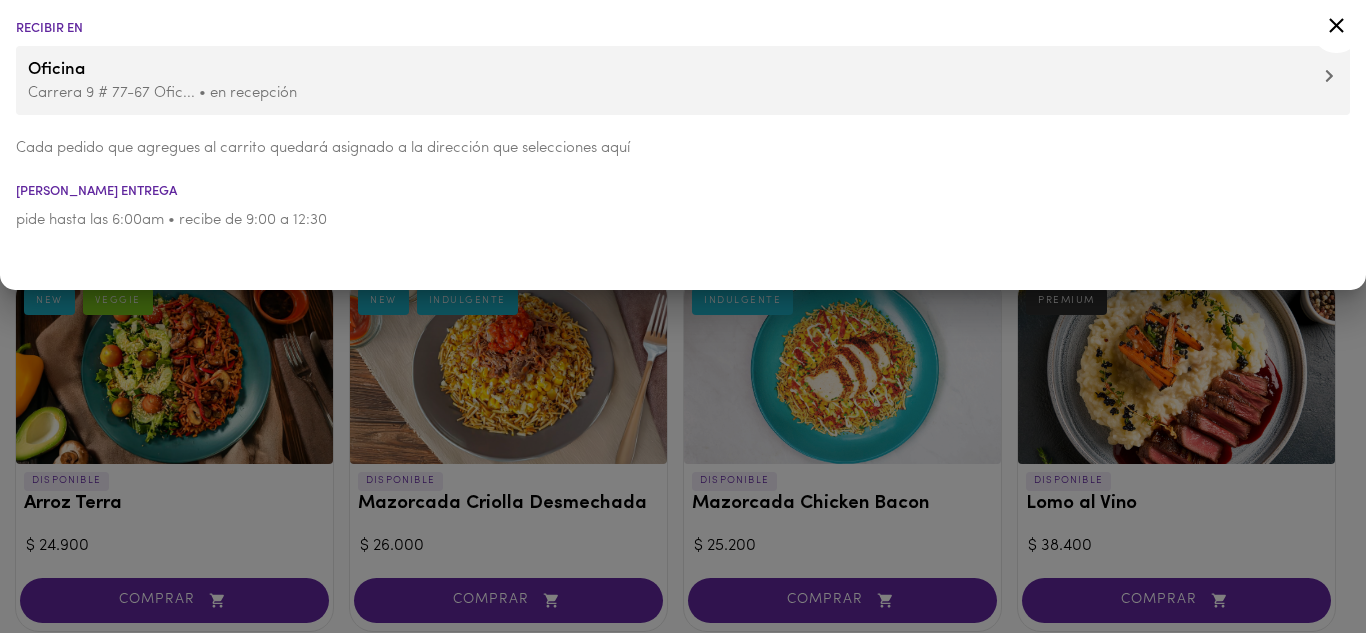 click 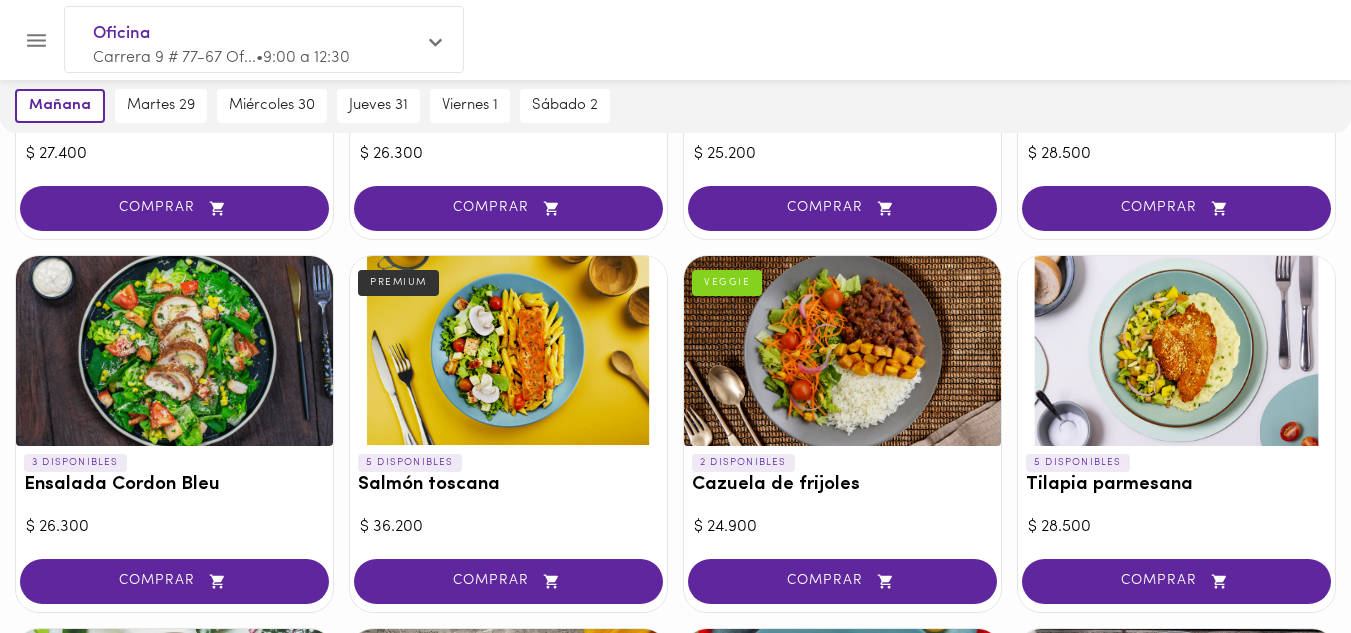scroll, scrollTop: 1147, scrollLeft: 0, axis: vertical 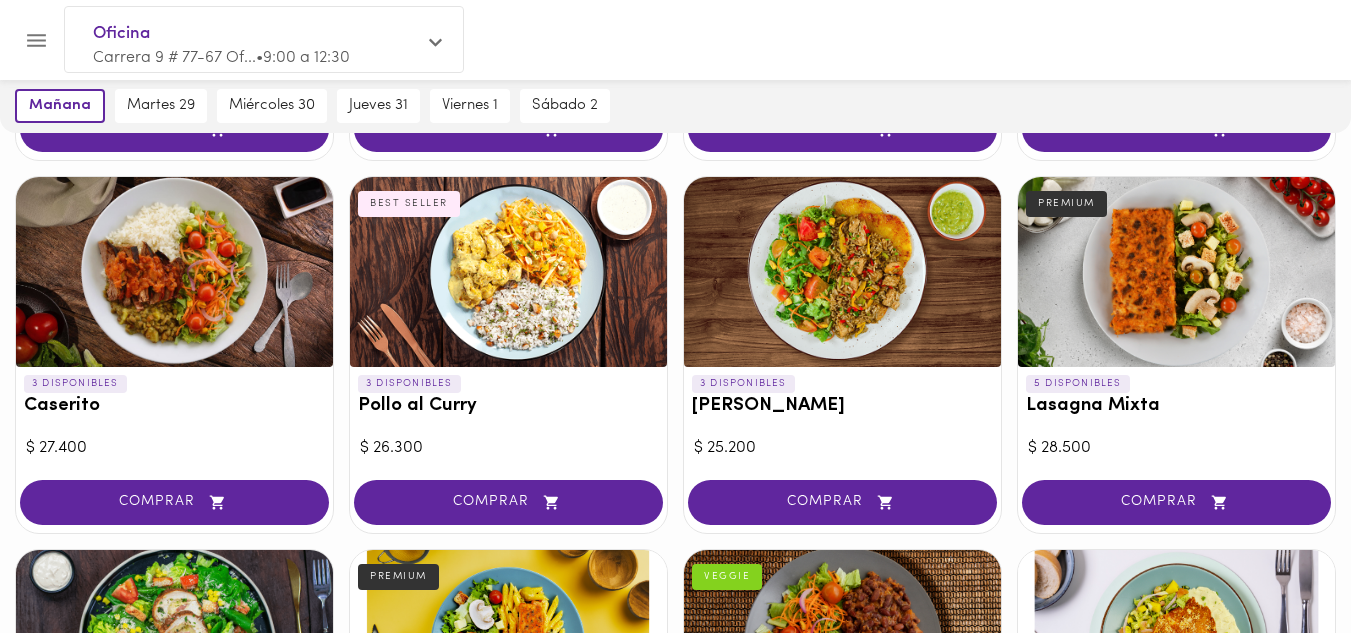 click at bounding box center [842, 272] 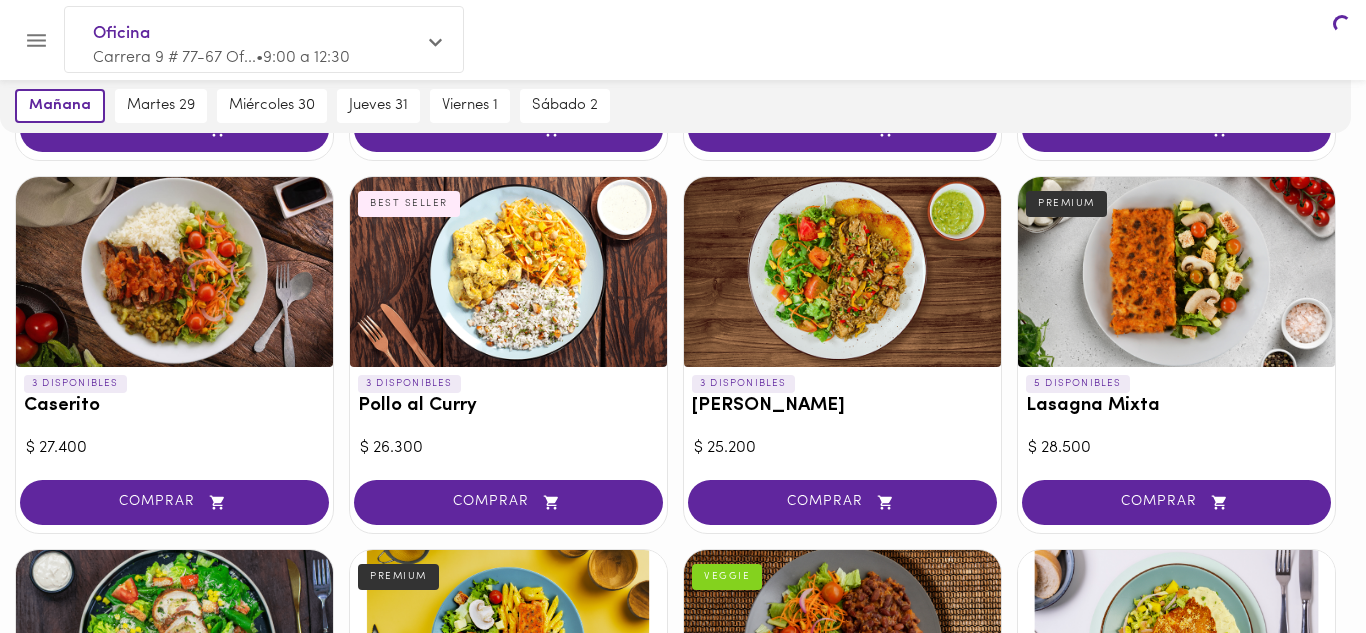 click on "¡Suscribirme! Comer saludable y ahorrar si es posible! [DATE] [DATE] 29 [DATE] 30 [DATE] 31 [DATE] 1 [DATE] 2 Oficina Carrera 9 # 77-67 Of...  •  9:00 a 12:30 Listos para comer Congelados Sopas Proteinas Sides Hornear Bebidas Snacks notCo [PERSON_NAME] 1 DISPONIBLES  Mazorcada Criolla Desmechada NEW INDULGENTE $ 26.000 COMPRAR 1 DISPONIBLES Mazorcada Chicken Bacon INDULGENTE $ 25.200 COMPRAR 2 DISPONIBLES Bowl de Lechona PREMIUM $ 31.800 COMPRAR 4 DISPONIBLES Lomo saltado NEW PREMIUM $ 36.200 COMPRAR 3 DISPONIBLES Musaca Veggie VEGGIE NEW $ 25.200 COMPRAR 7 DISPONIBLES Ropa Vieja BEST SELLER $ 26.300 COMPRAR 3 DISPONIBLES La Posta $ 27.400 COMPRAR 3 DISPONIBLES Tacos al Pastor $ 26.000 COMPRAR 3 DISPONIBLES Caserito  $ 27.400 COMPRAR 3 DISPONIBLES Pollo al Curry BEST SELLER $ 26.300 COMPRAR 3 DISPONIBLES Arroz chaufa $ 25.200 COMPRAR 5 DISPONIBLES Lasagna Mixta PREMIUM $ 28.500 COMPRAR 3 DISPONIBLES Ensalada Cordon Bleu $ 26.300 COMPRAR 5 DISPONIBLES Salmón toscana PREMIUM $ 36.200 COMPRAR" at bounding box center (683, 610) 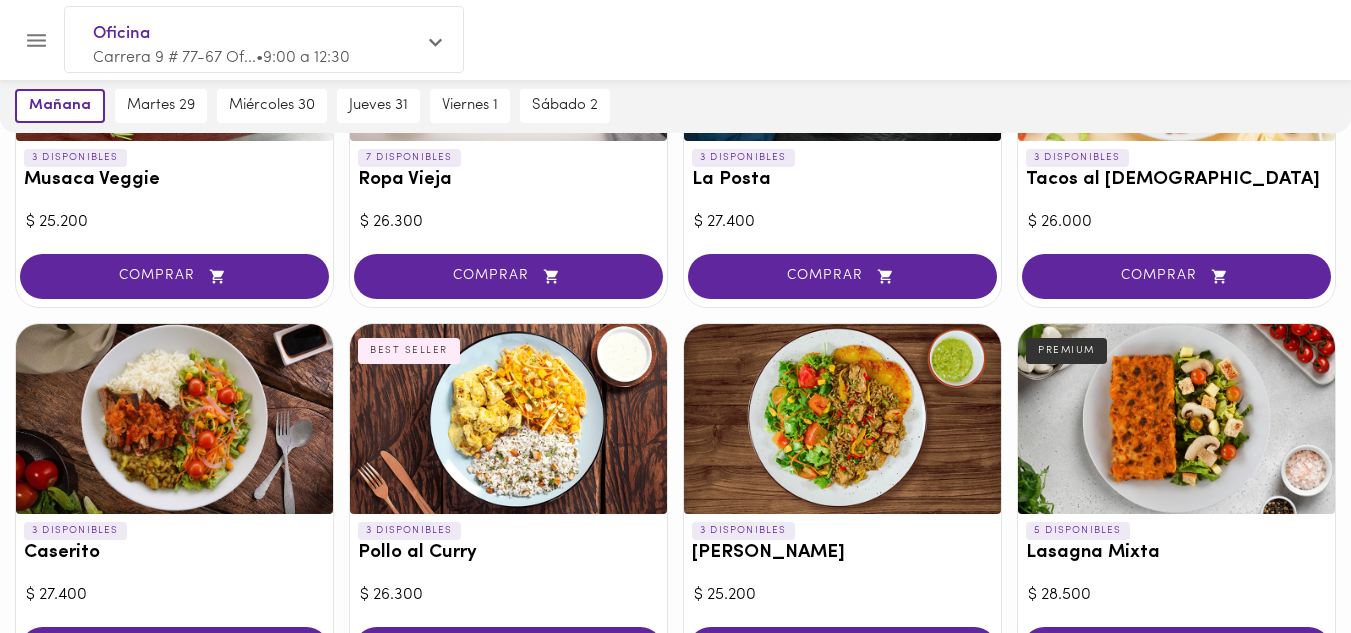 scroll, scrollTop: 706, scrollLeft: 0, axis: vertical 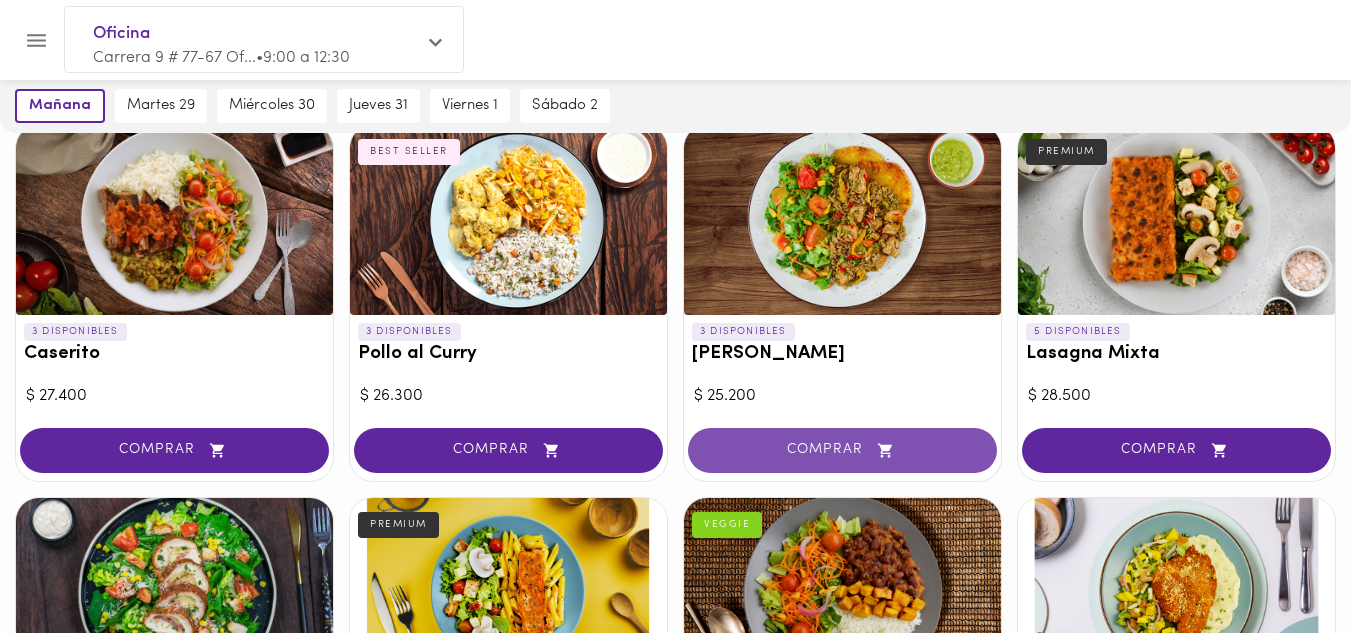 click on "COMPRAR" at bounding box center [842, 450] 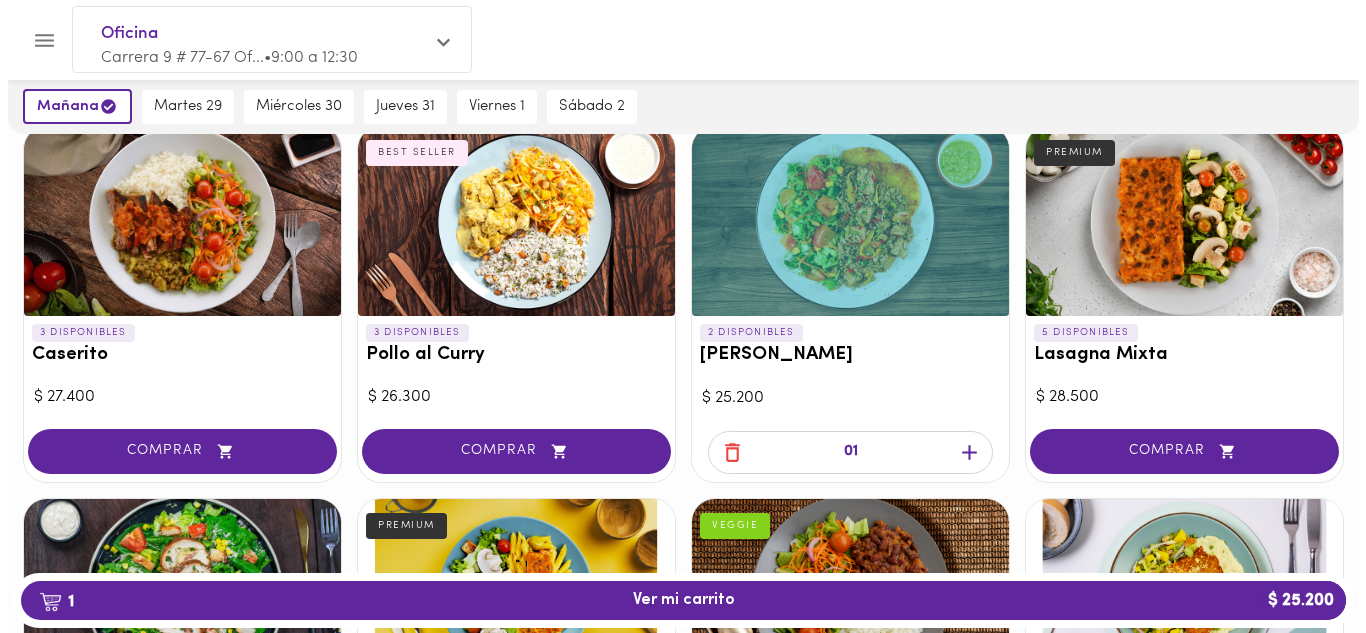 scroll, scrollTop: 897, scrollLeft: 0, axis: vertical 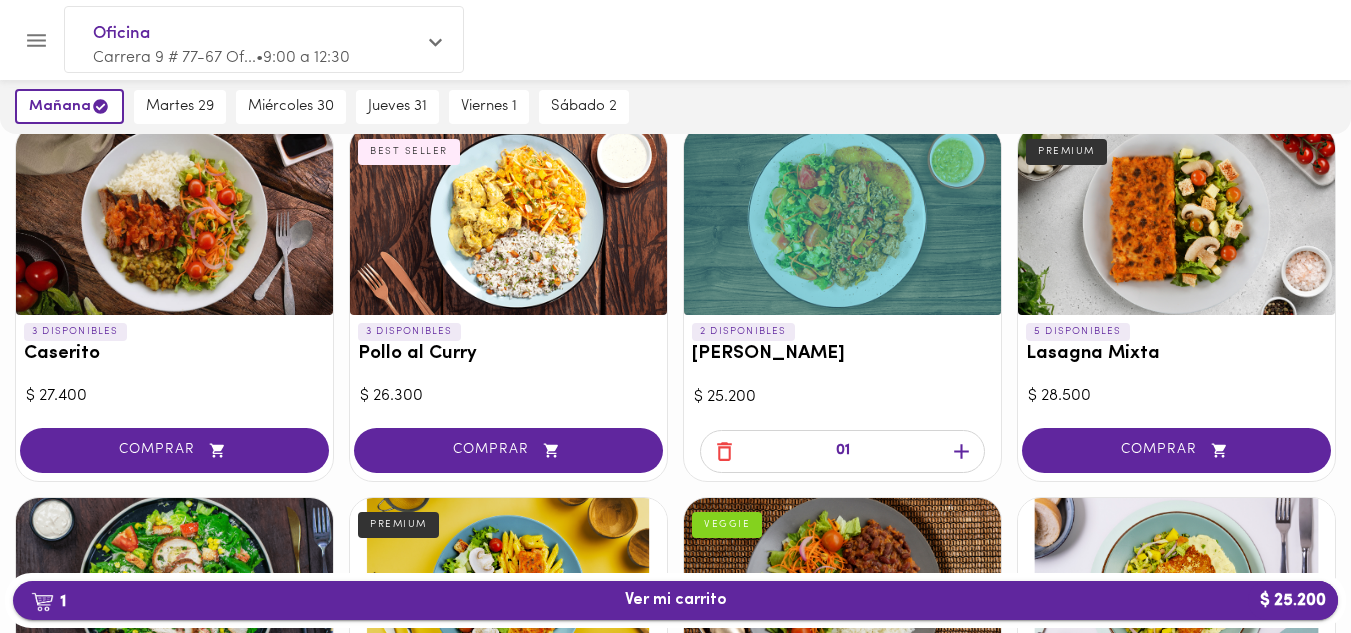 click on "1 Ver mi carrito $ 25.200" at bounding box center [676, 600] 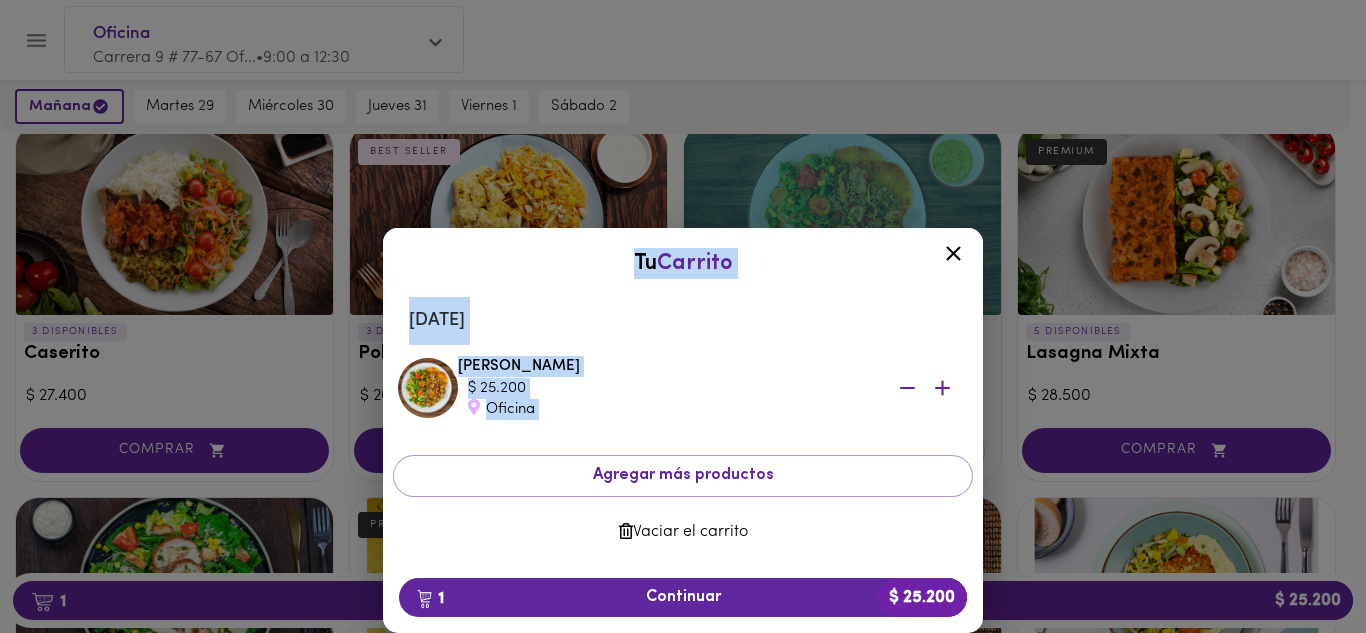 click 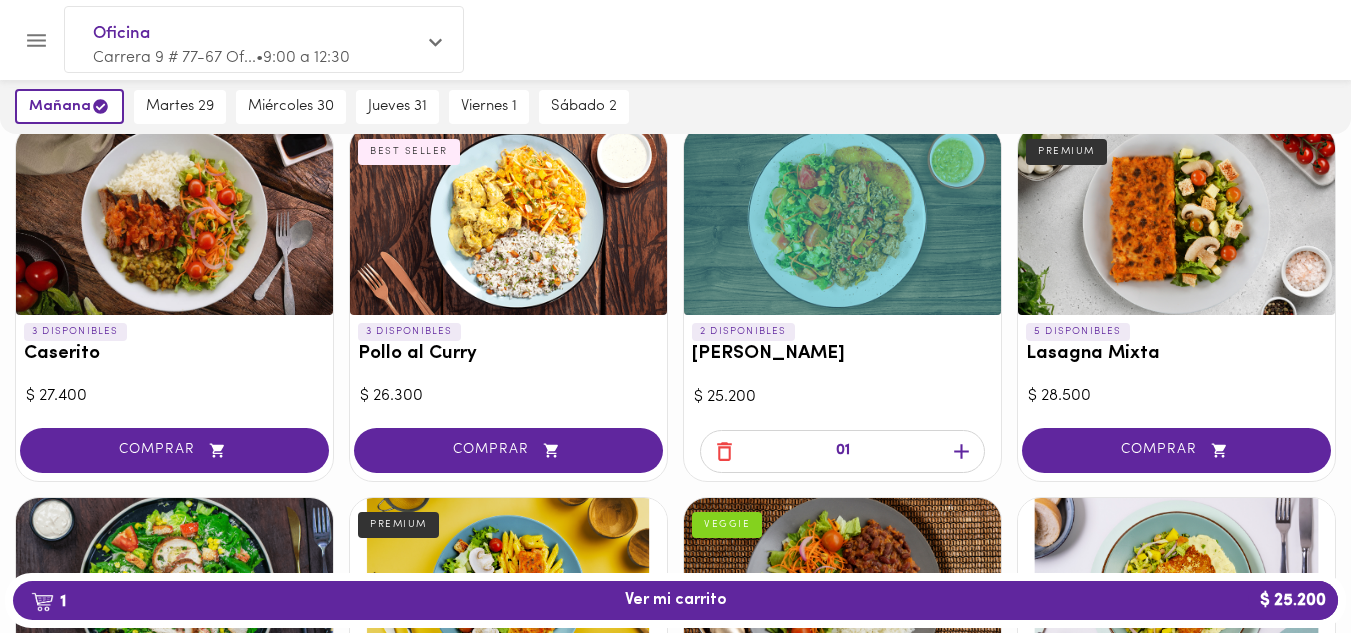 click on "2 DISPONIBLES [PERSON_NAME]" at bounding box center (842, 348) 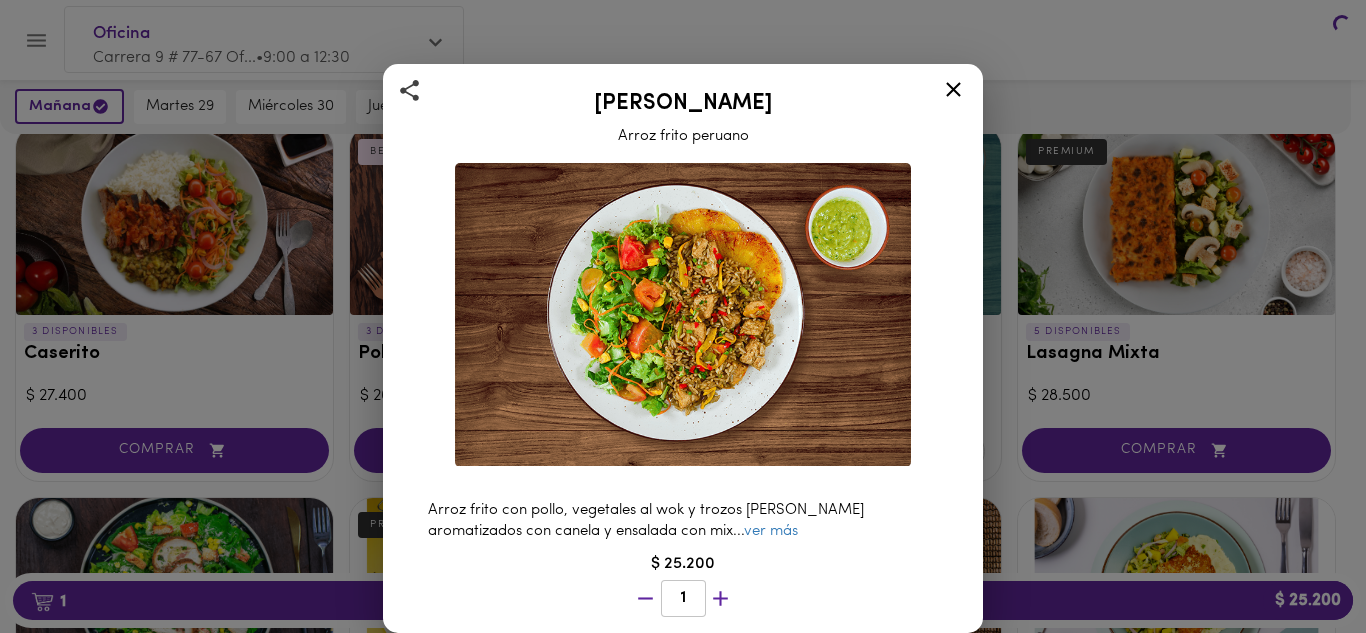 click on "Arroz chaufa   Arroz frito peruano Arroz frito con pollo, vegetales al wok y trozos [PERSON_NAME] aromatizados con canela y ensalada con mix  ...  ver más $ 25.200 1 705 Calorías 26.5 grs Proteína 123.8 grs Carbs 11.5 grs Grasa 444.7 Sodio Ingredientes Arroz blanco, Pollo al horno, Salsa de soya, Miel de abejas, Sal, Zucchini, Cebolla larga, Cebollín, ...  ver más Contiene:   Soya, [PERSON_NAME], Procesado en conjunto con frutos secos." at bounding box center (683, 537) 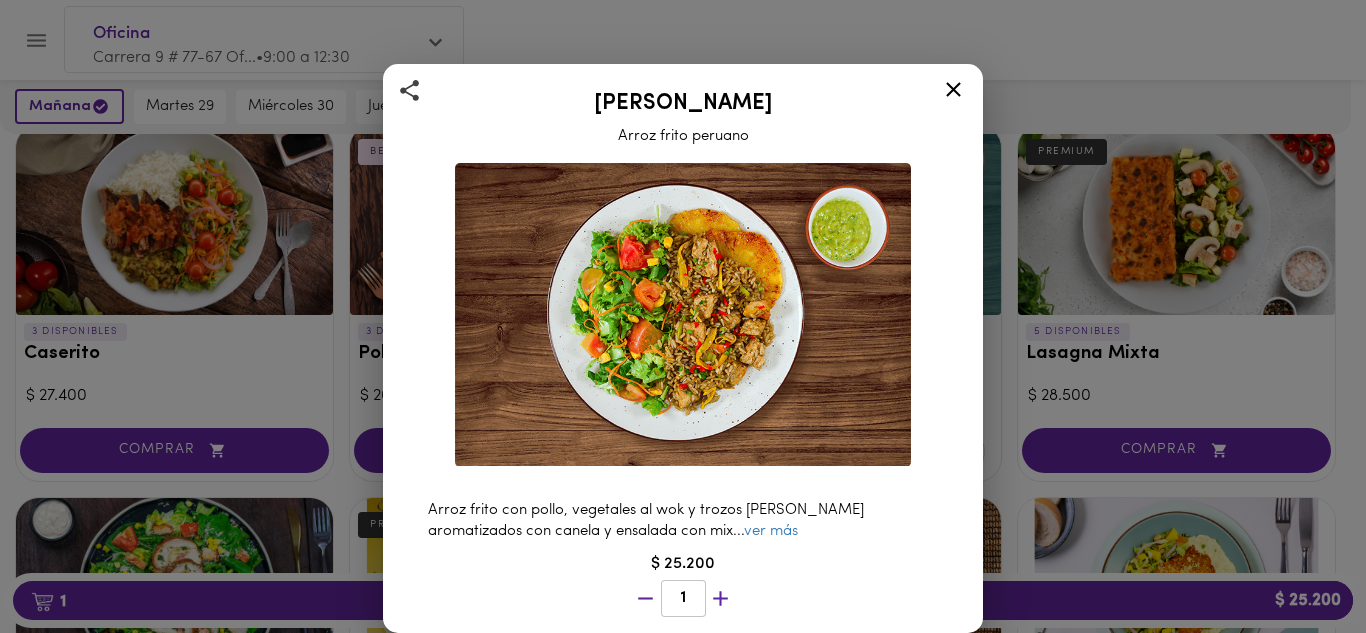 drag, startPoint x: 983, startPoint y: 276, endPoint x: 983, endPoint y: 295, distance: 19 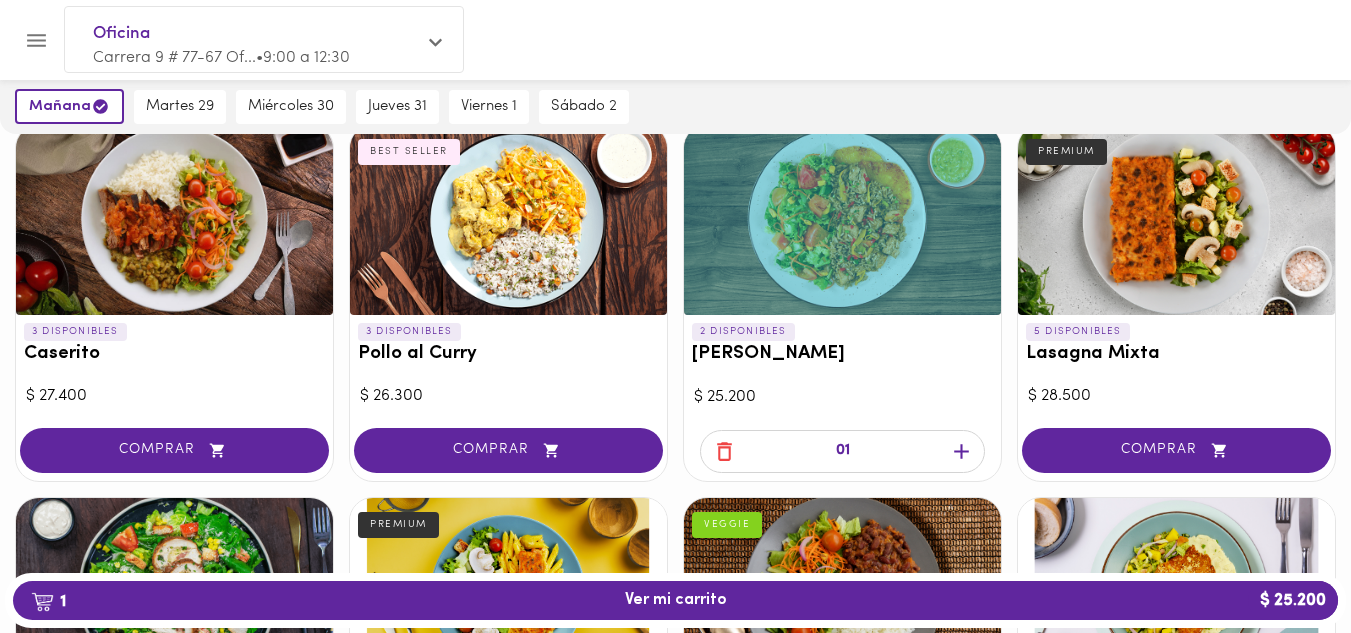 click at bounding box center (842, 220) 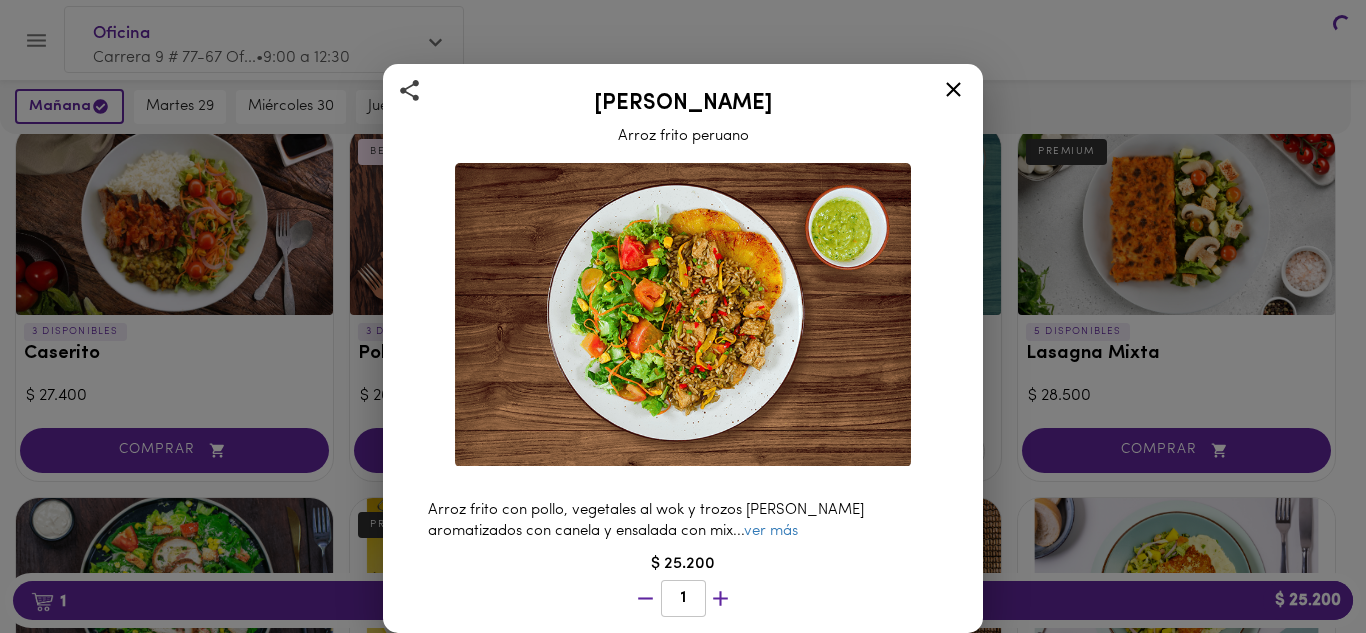 click on "Arroz chaufa   Arroz frito peruano Arroz frito con pollo, vegetales al wok y trozos [PERSON_NAME] aromatizados con canela y ensalada con mix  ...  ver más $ 25.200 1 705 Calorías 26.5 grs Proteína 123.8 grs Carbs 11.5 grs Grasa 444.7 Sodio Ingredientes Arroz blanco, Pollo al horno, Salsa de soya, Miel de abejas, Sal, Zucchini, Cebolla larga, Cebollín, ...  ver más Contiene:   Soya, [PERSON_NAME], Procesado en conjunto con frutos secos." at bounding box center [683, 537] 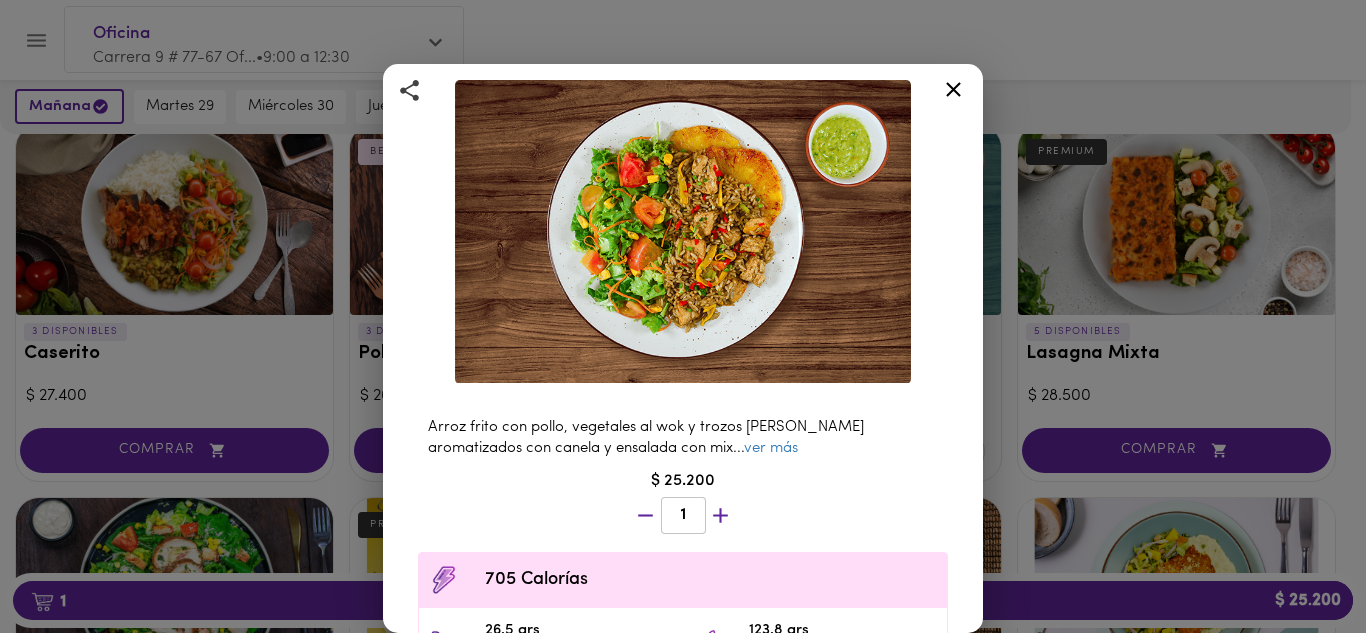 scroll, scrollTop: 85, scrollLeft: 0, axis: vertical 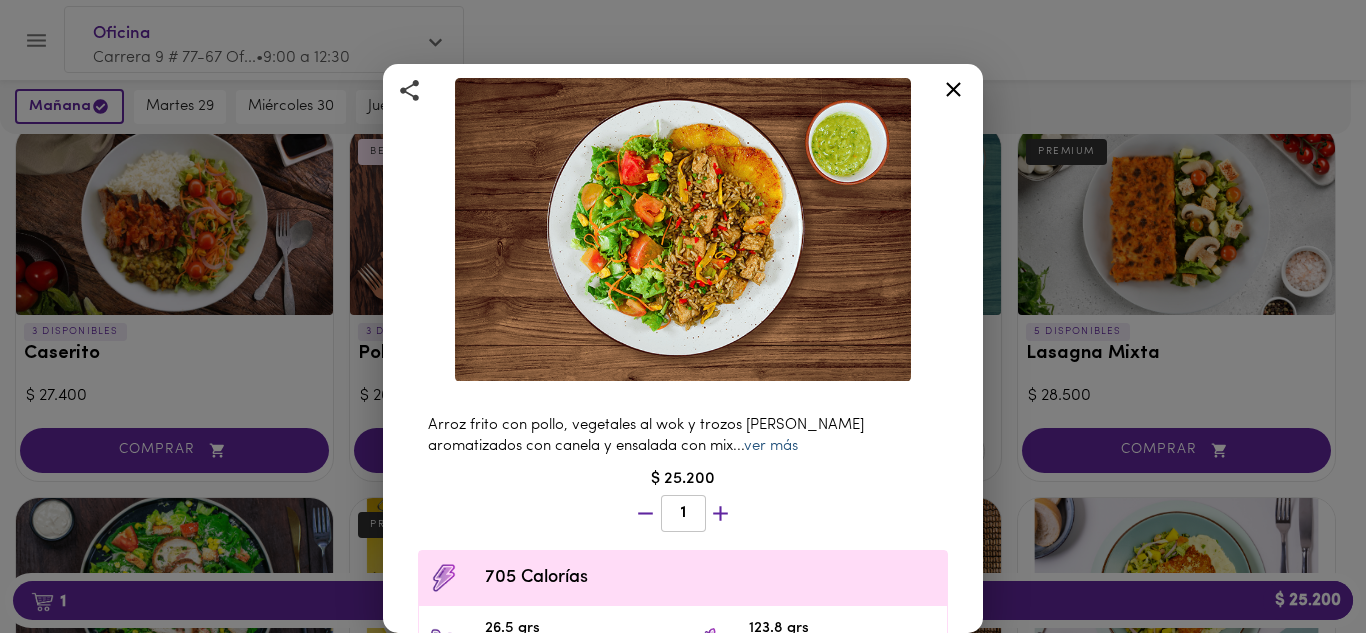 click on "ver más" at bounding box center [771, 446] 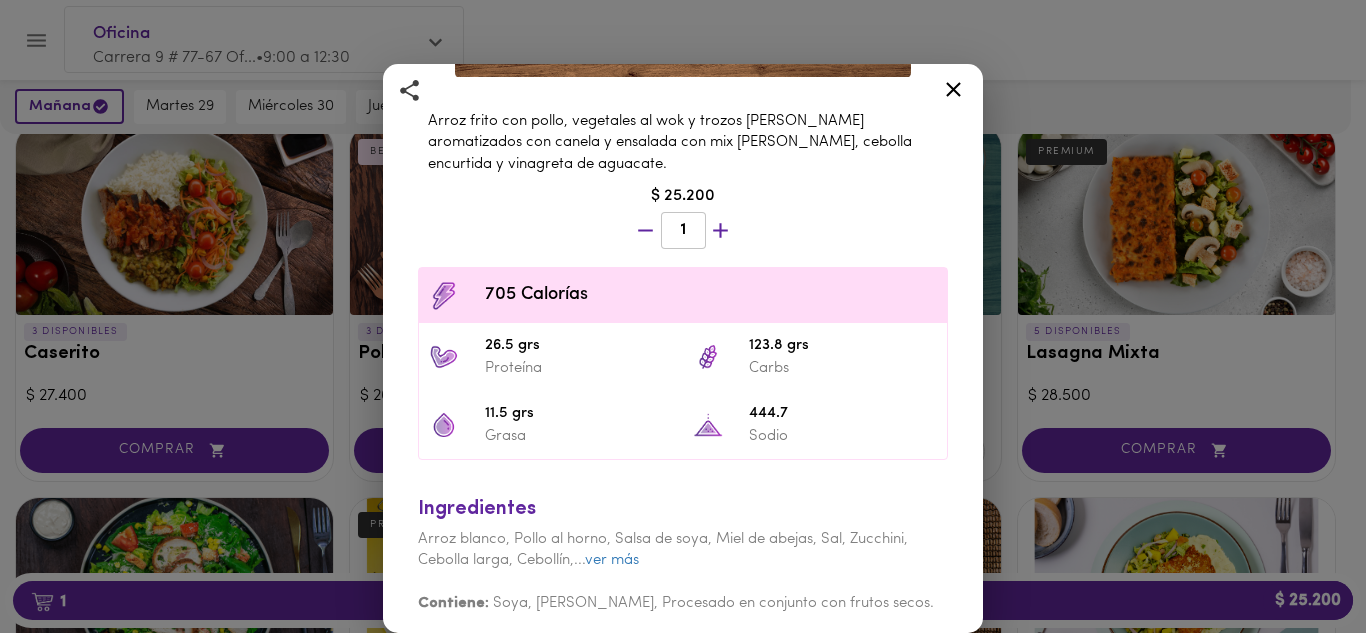 scroll, scrollTop: 0, scrollLeft: 0, axis: both 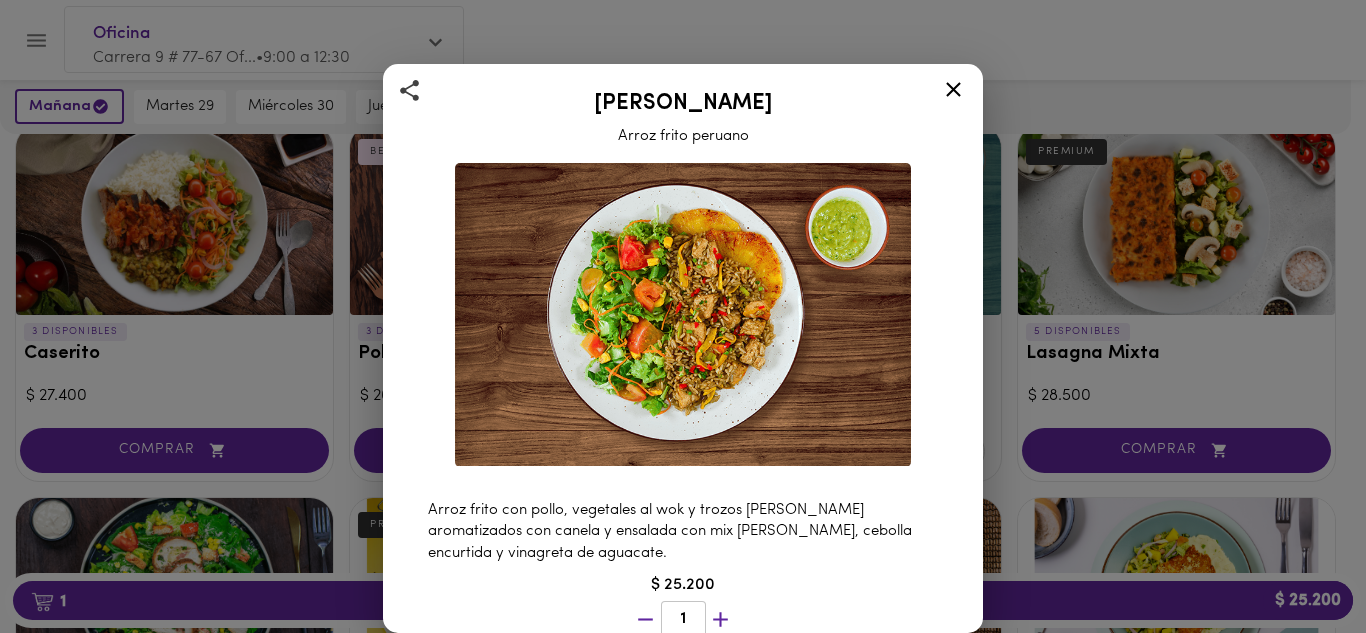 click 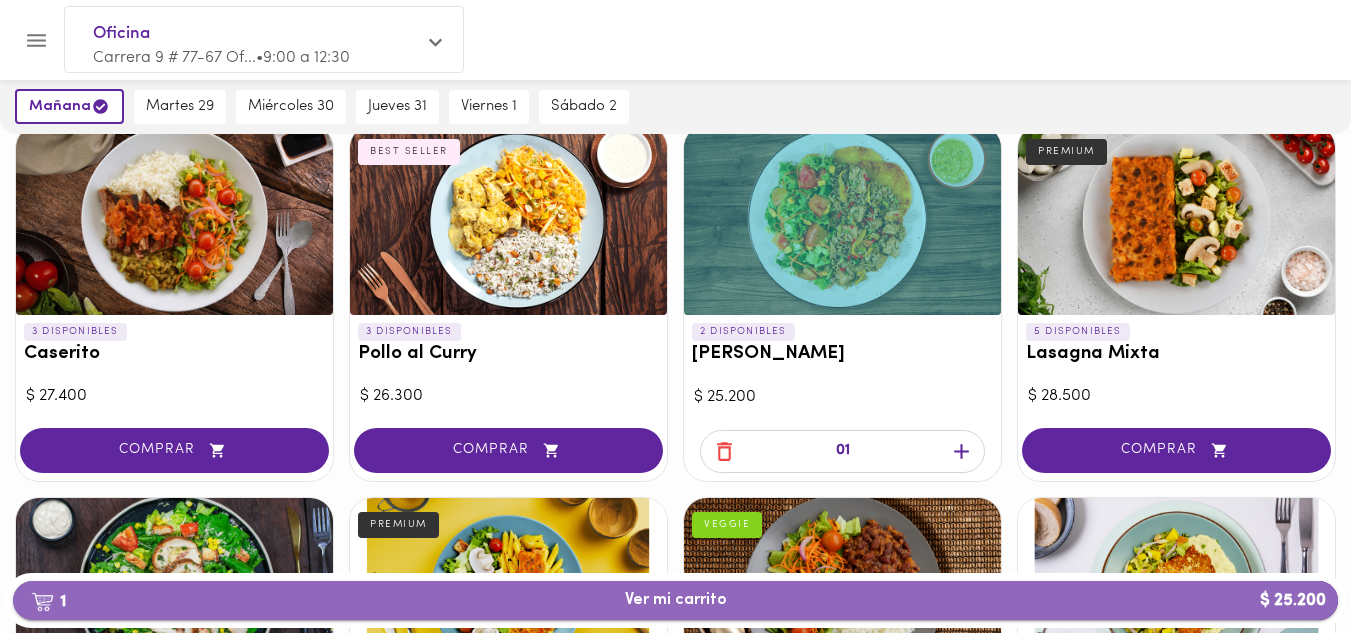 click on "1 Ver mi carrito $ 25.200" at bounding box center [675, 600] 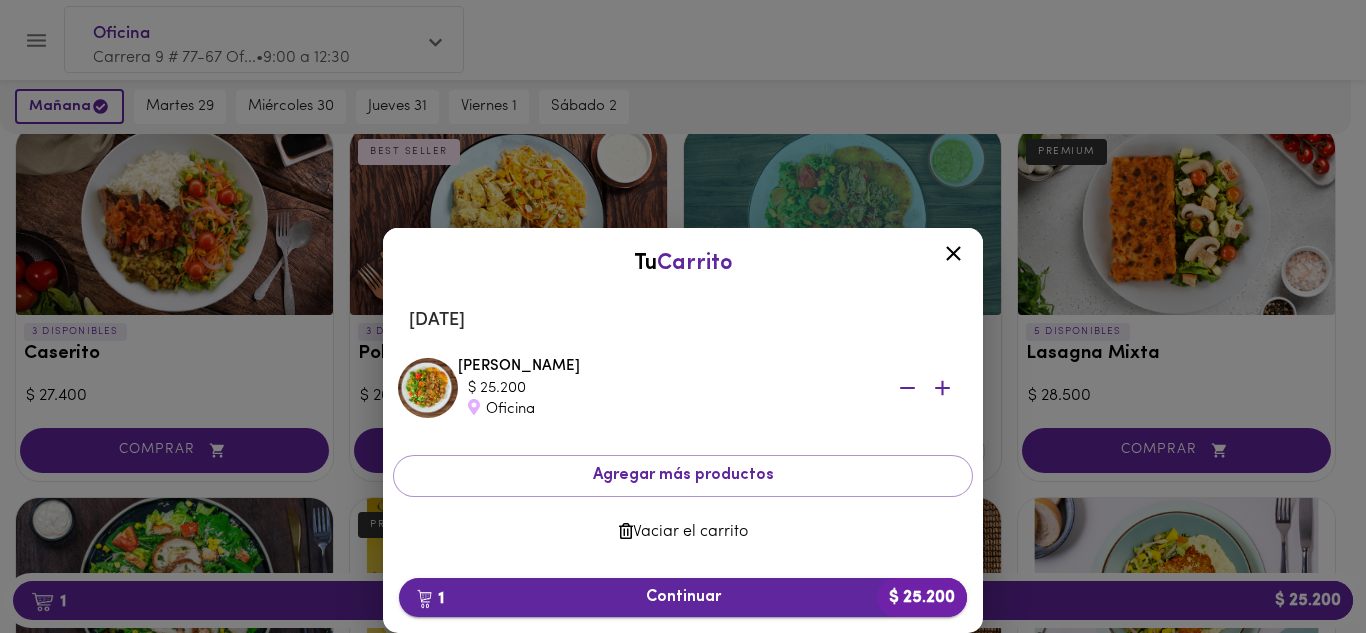click on "1 Continuar $ 25.200" at bounding box center [683, 597] 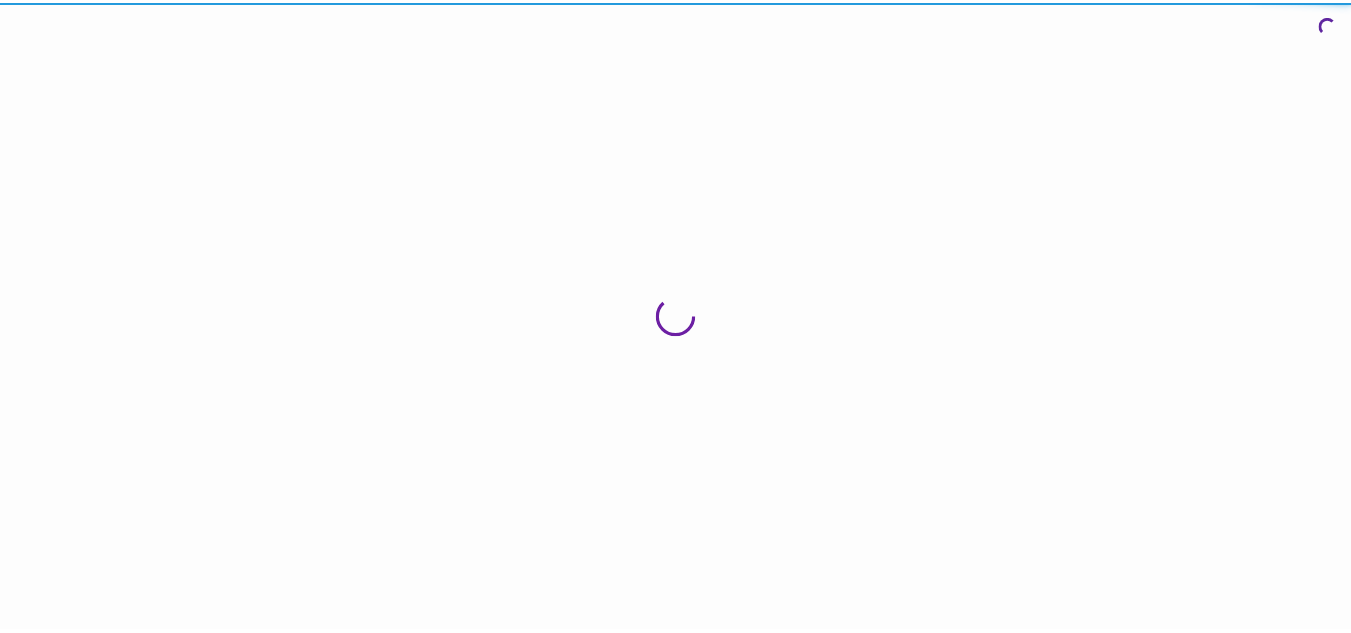 scroll, scrollTop: 0, scrollLeft: 0, axis: both 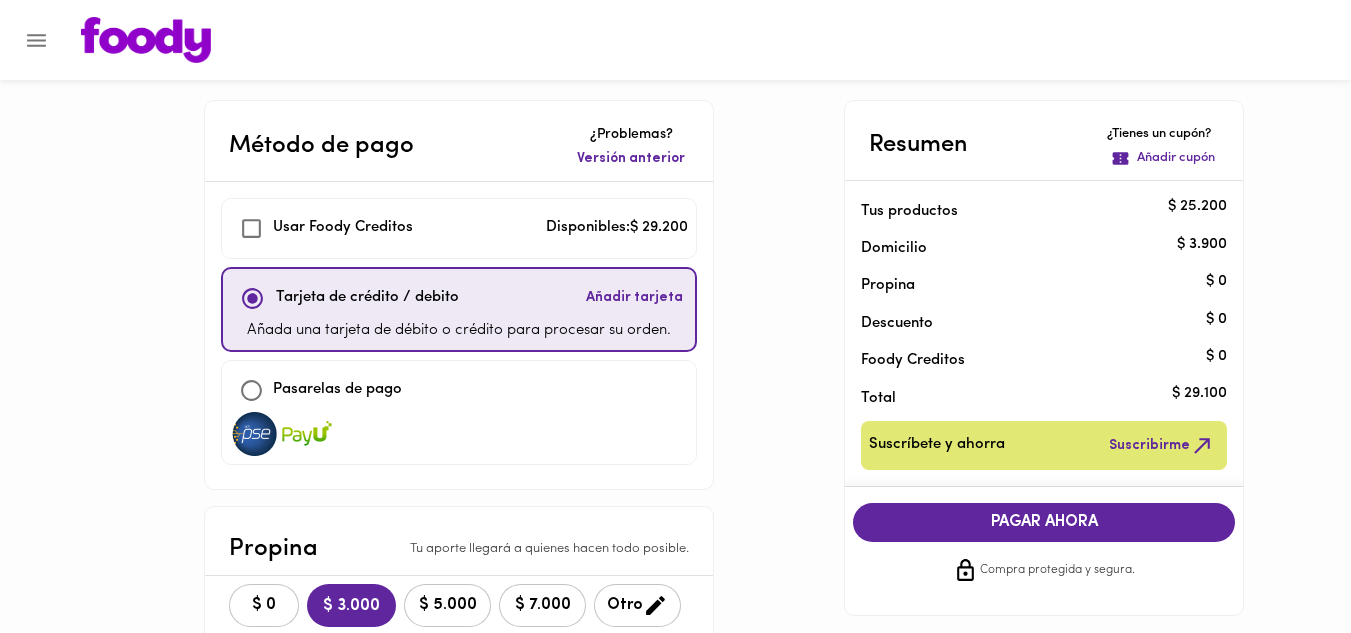 checkbox on "true" 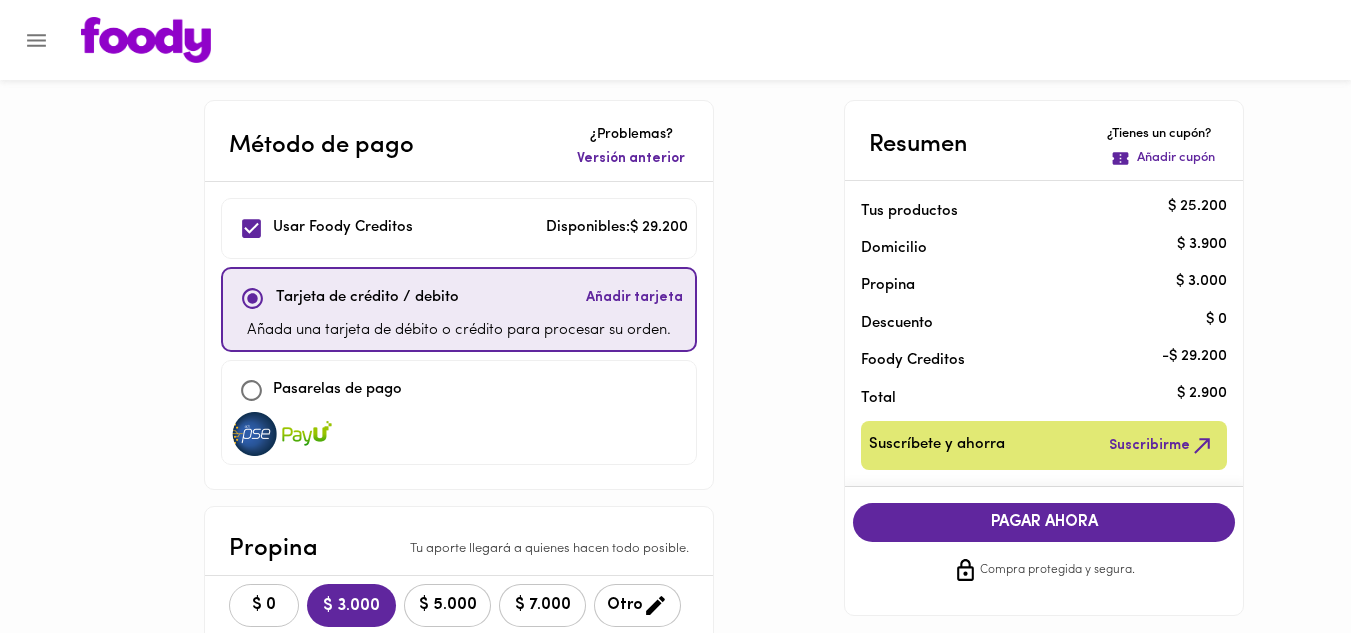 click on "$ 0" at bounding box center [264, 605] 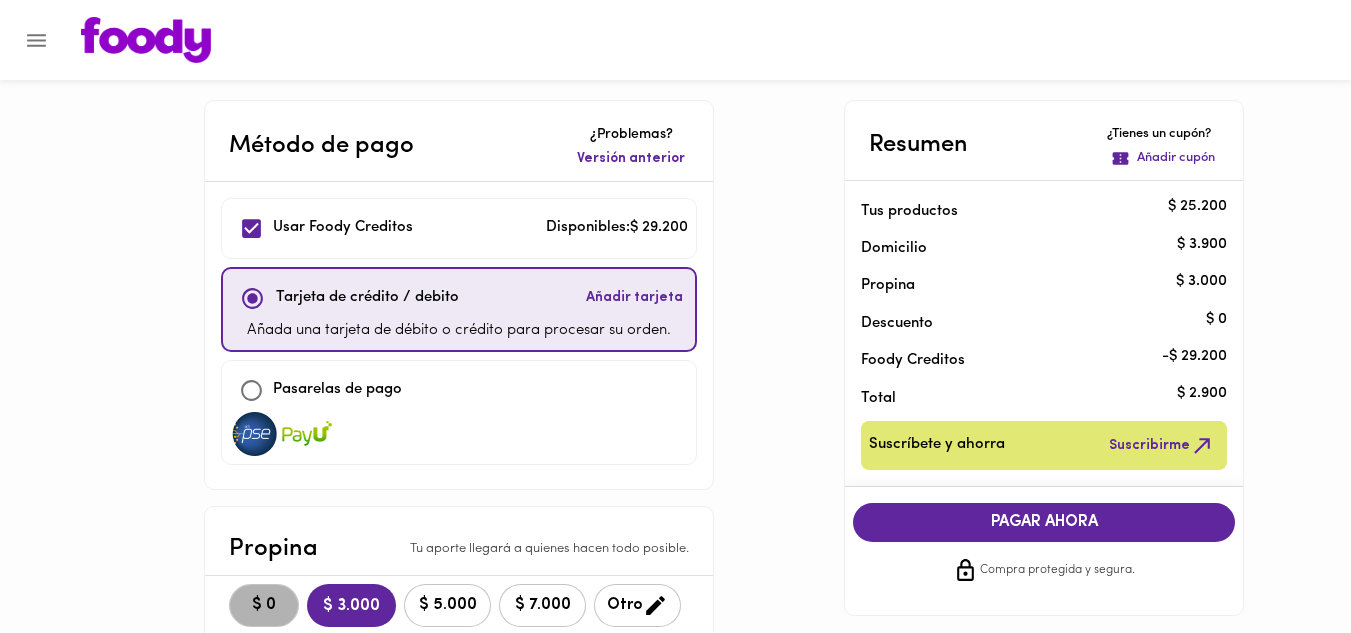 click on "$ 0" at bounding box center [264, 605] 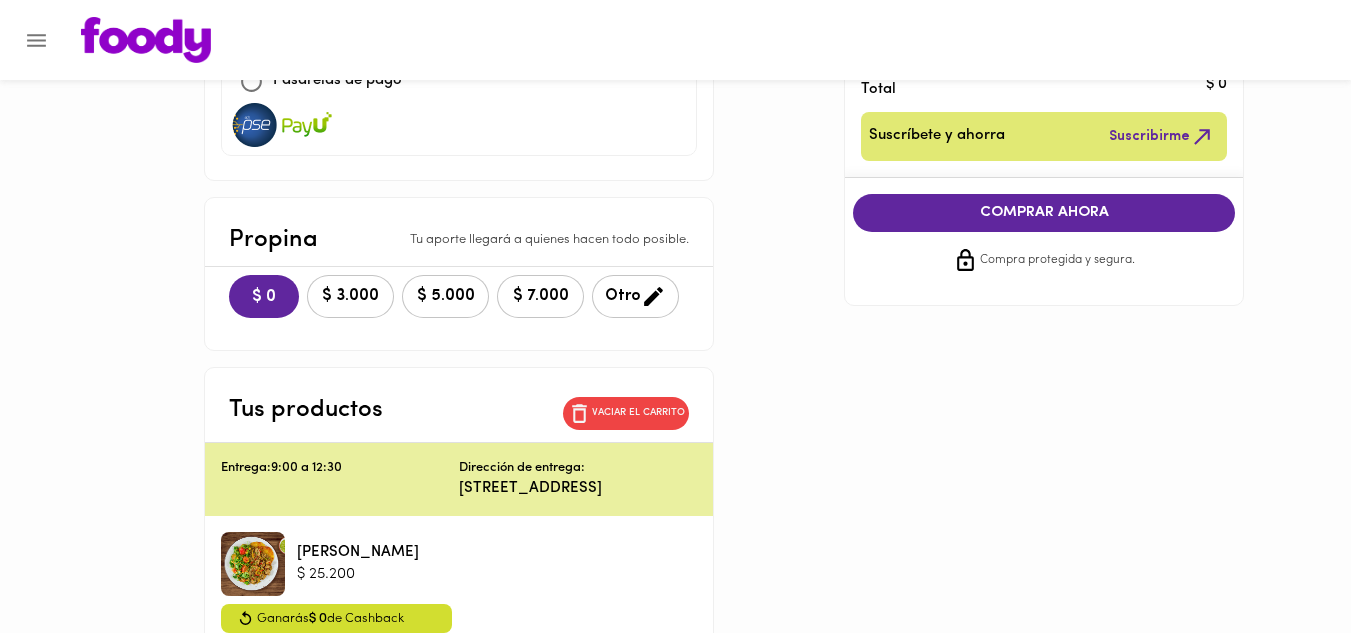 scroll, scrollTop: 295, scrollLeft: 0, axis: vertical 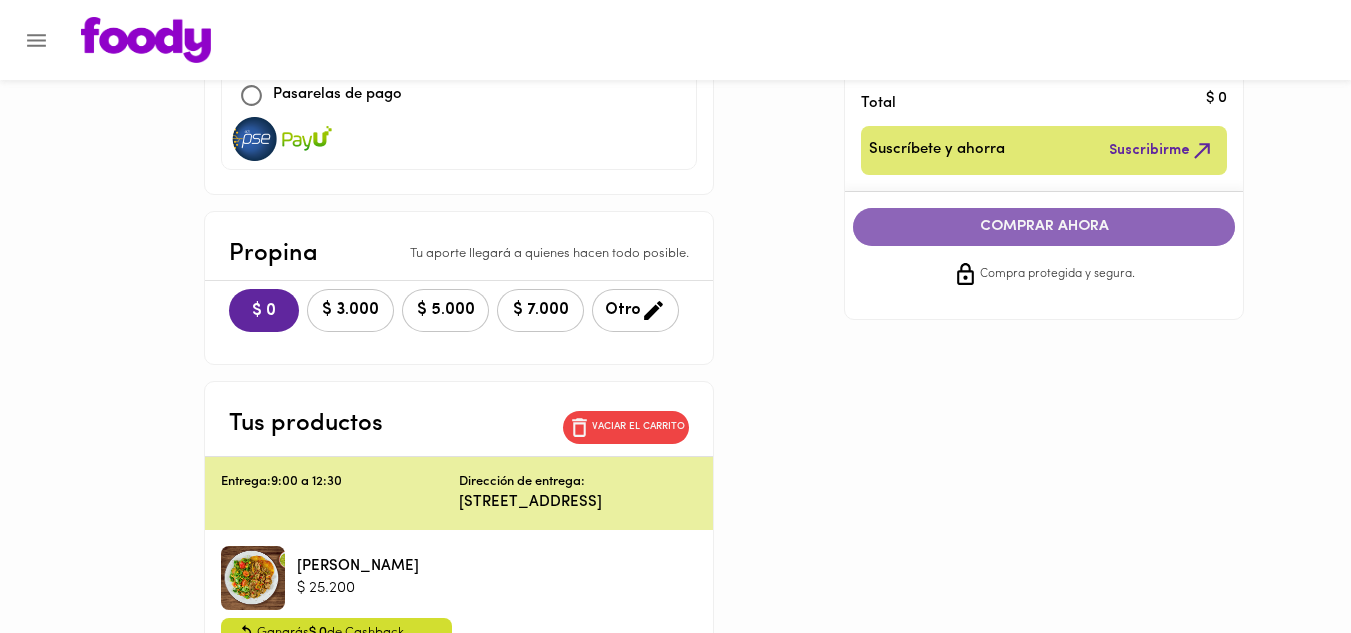 click on "COMPRAR AHORA" at bounding box center (1044, 227) 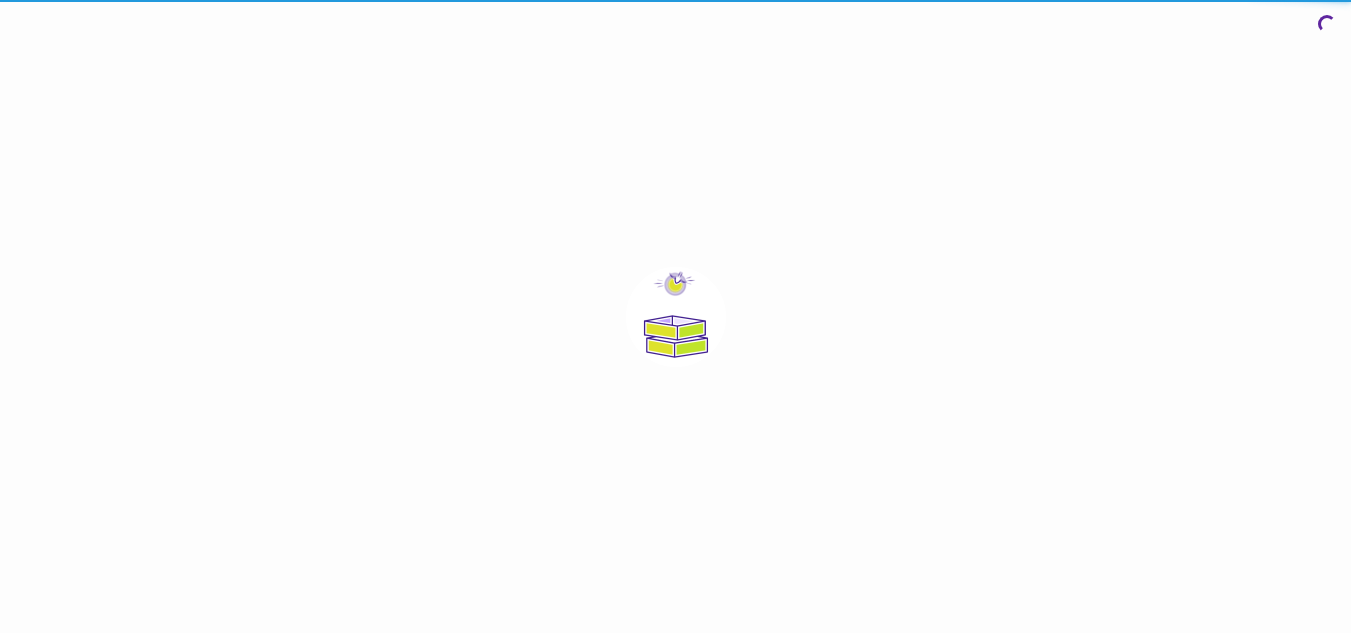 scroll, scrollTop: 0, scrollLeft: 0, axis: both 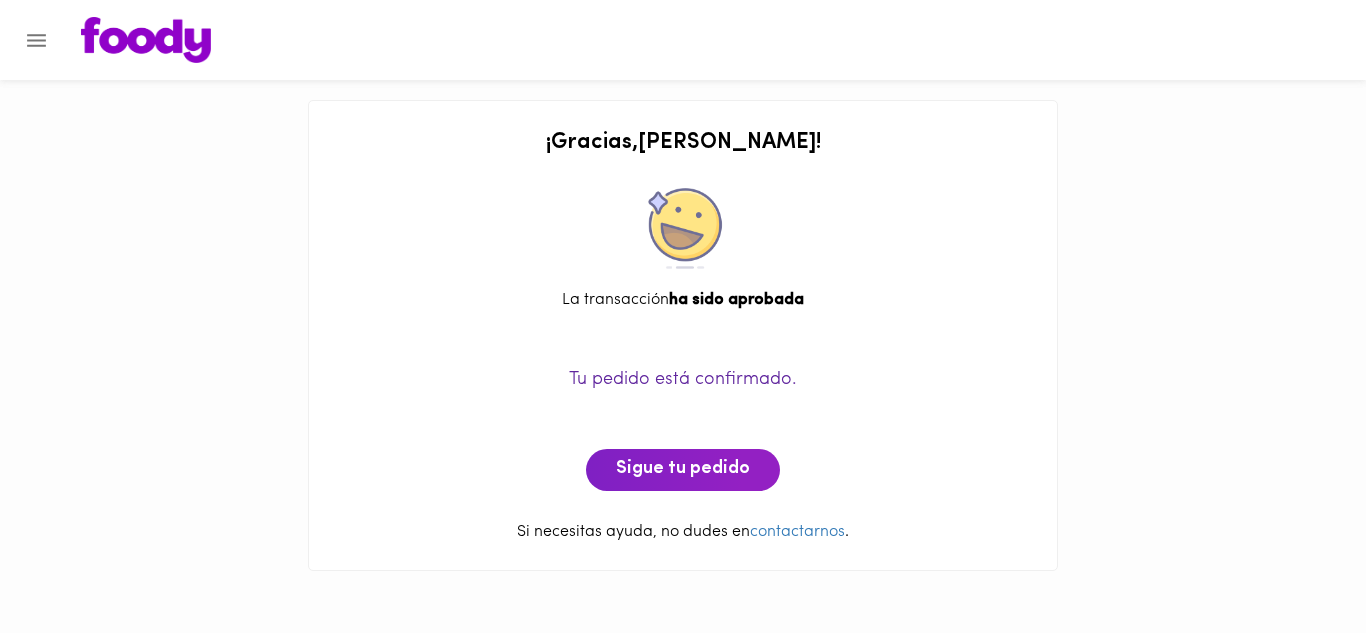 click 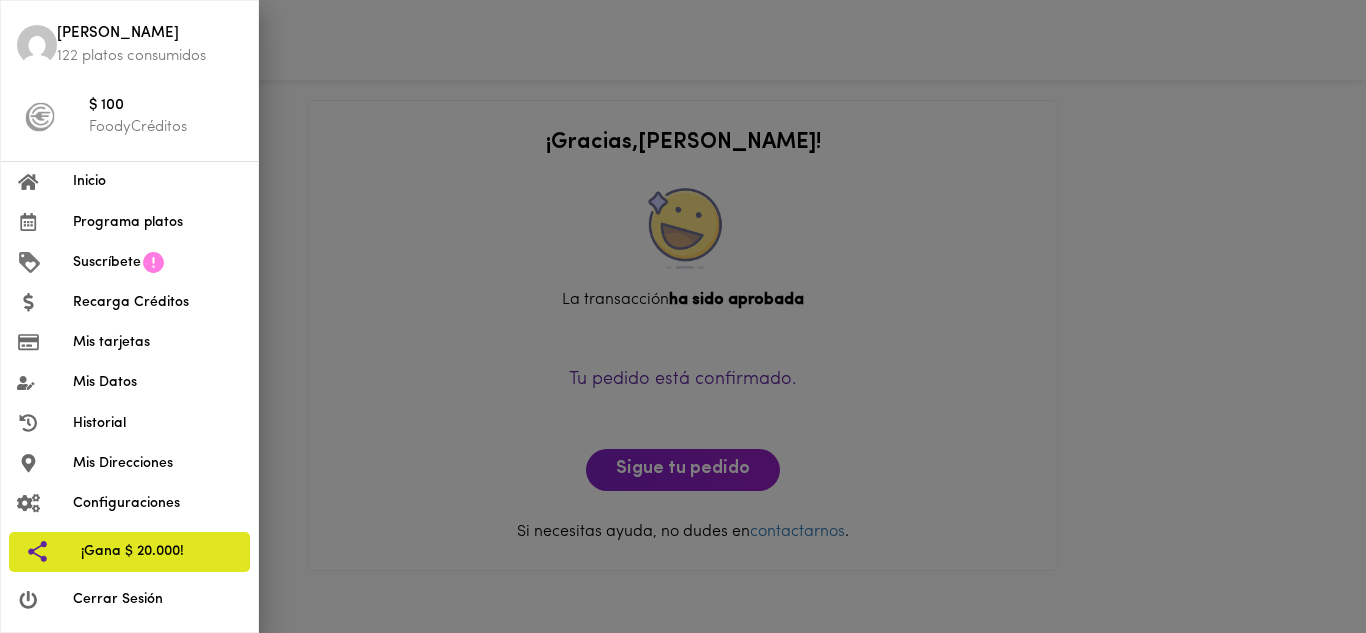 click on "Cerrar Sesión" at bounding box center [157, 599] 